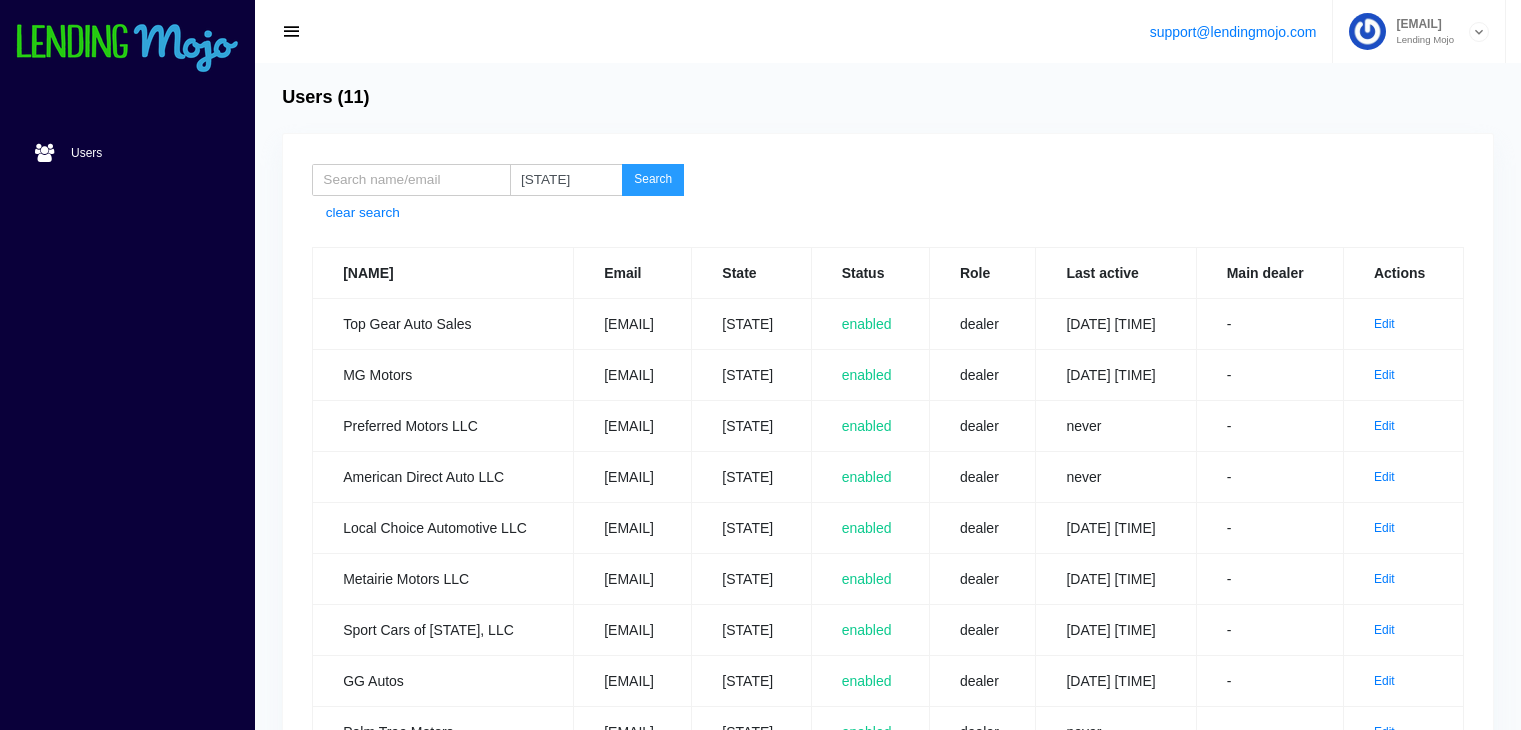 scroll, scrollTop: 163, scrollLeft: 0, axis: vertical 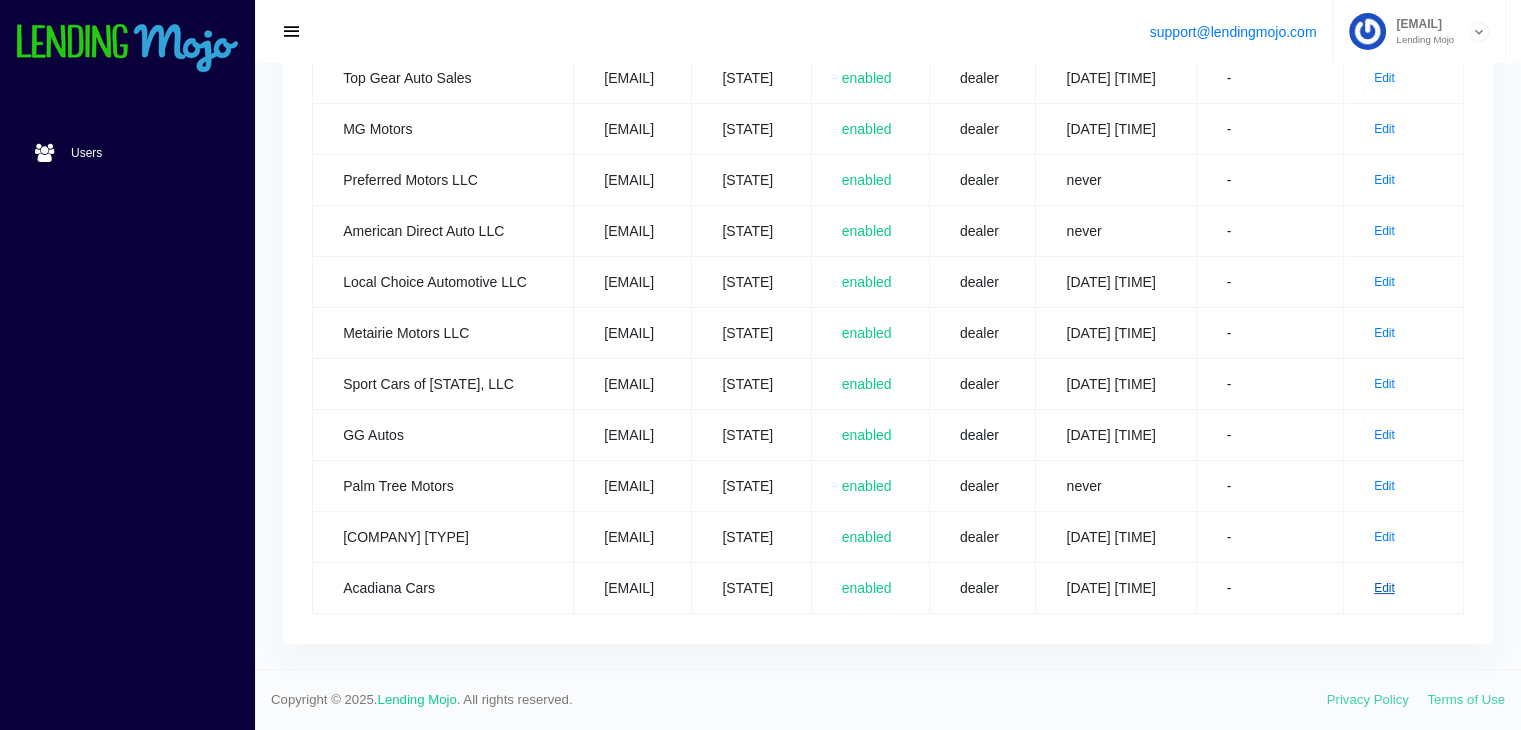 click on "Edit" at bounding box center (1384, 588) 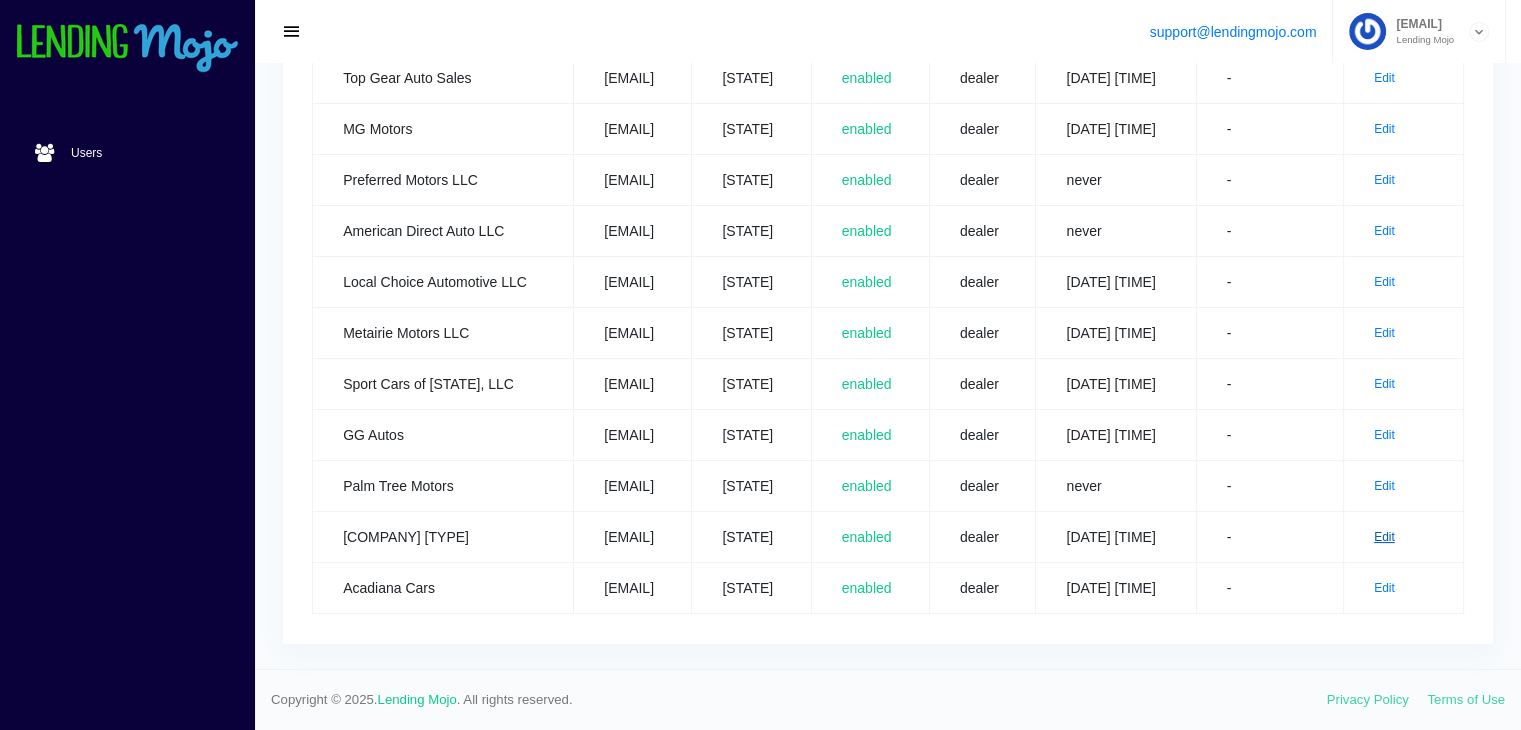 click on "Edit" at bounding box center [1384, 537] 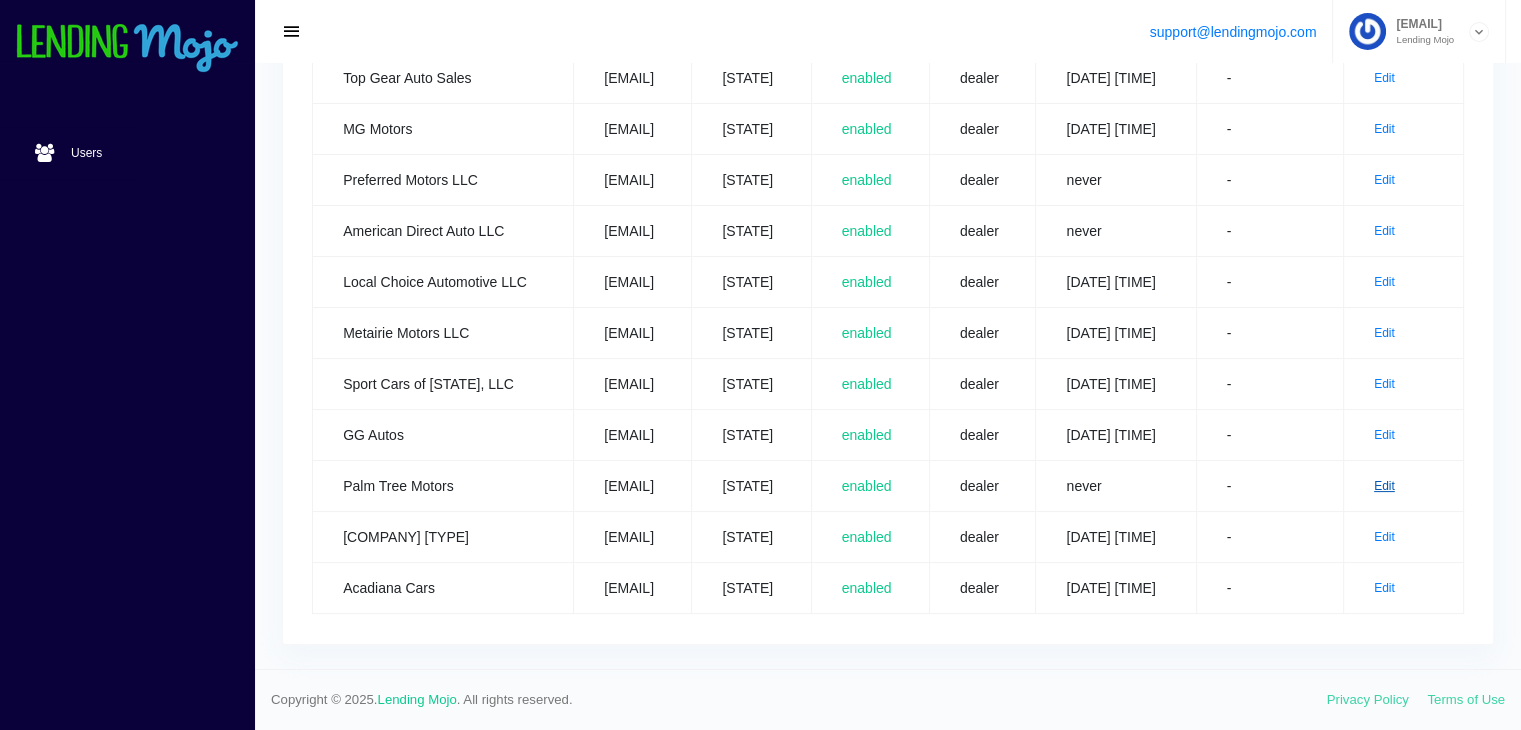 click on "Edit" at bounding box center (1384, 486) 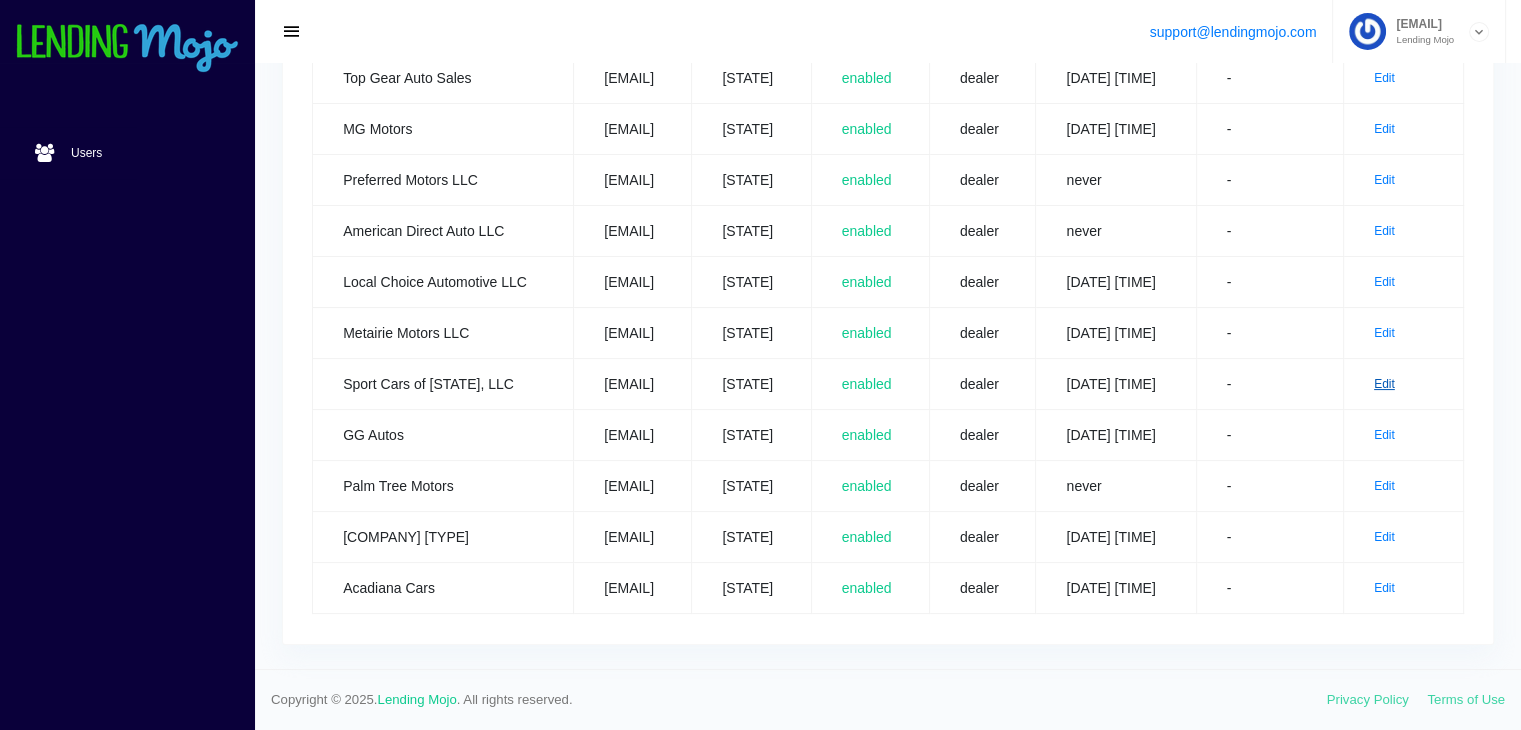 click on "Edit" at bounding box center (1384, 384) 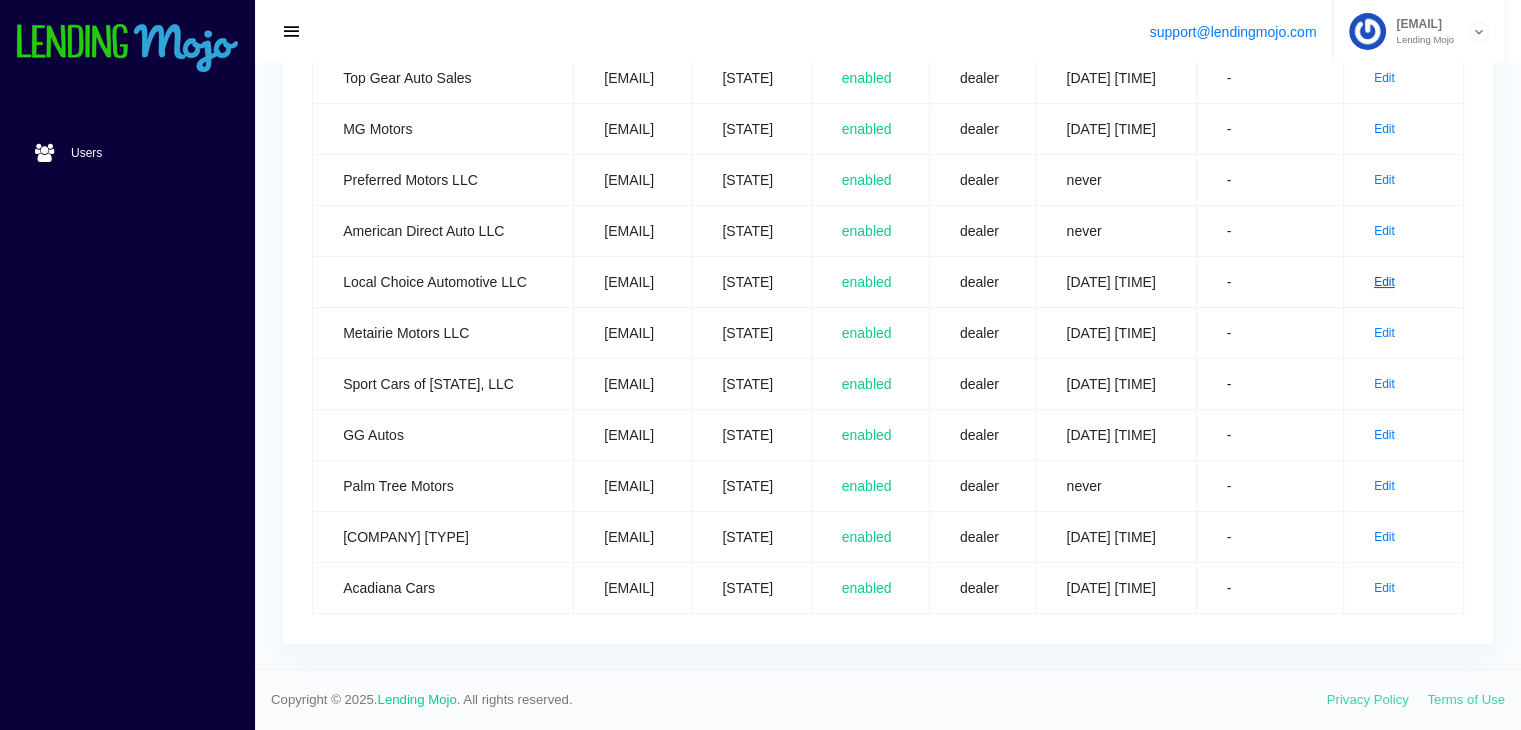click on "Edit" at bounding box center [1384, 282] 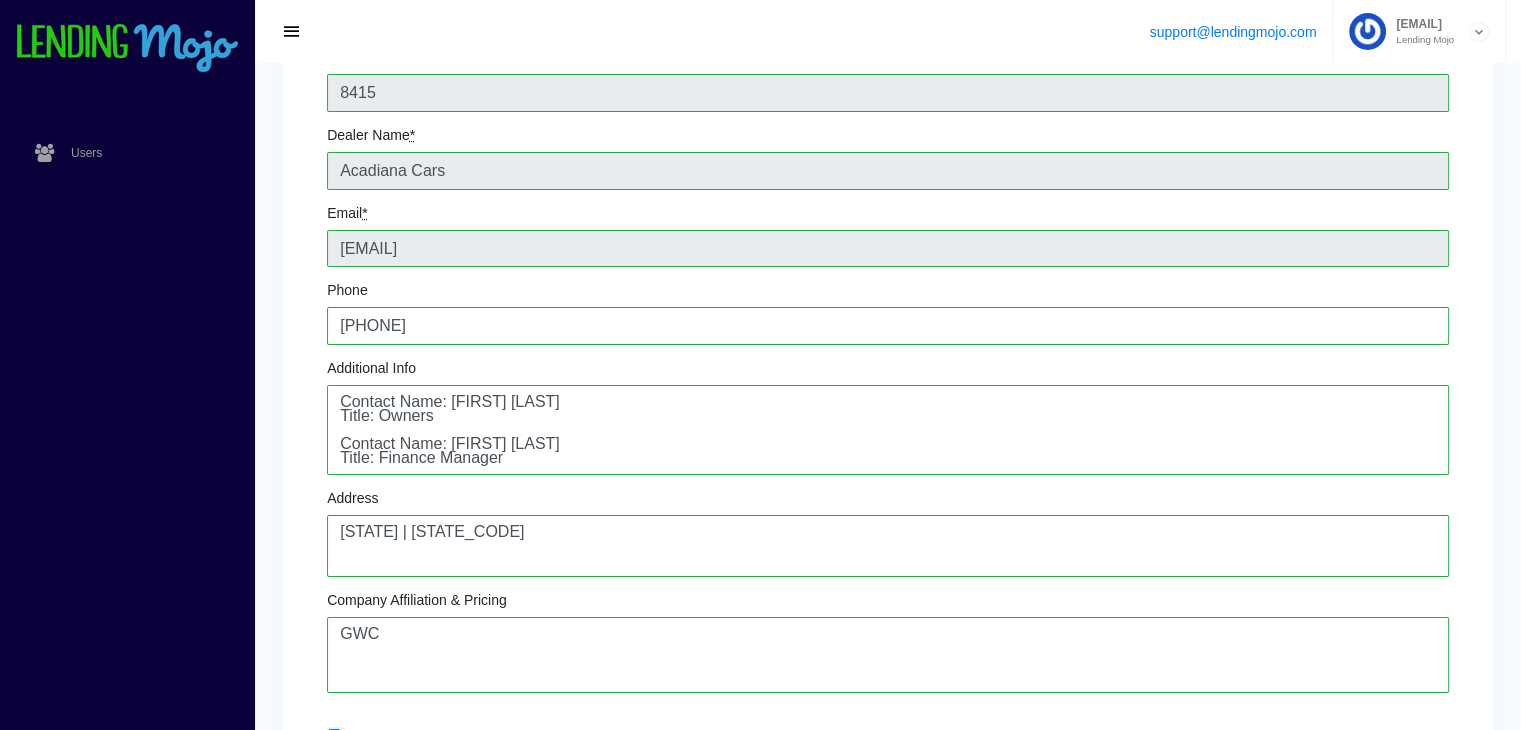 scroll, scrollTop: 180, scrollLeft: 0, axis: vertical 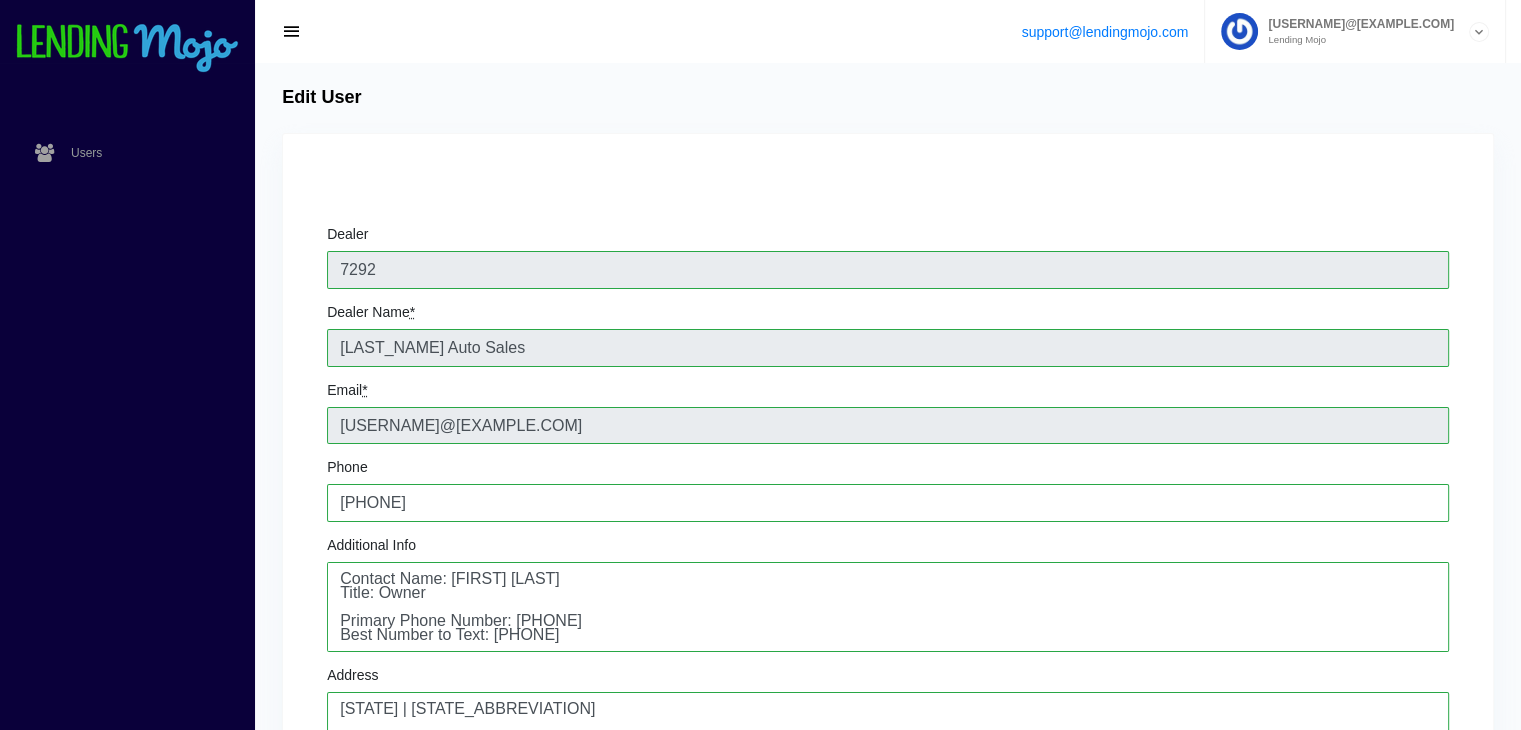 click on "Edit User
Change Password
×
Password  *
Change
Dealer [NUMBER]
Dealer Name  * [LAST_NAME]
Email  * [USERNAME]@[EXAMPLE.COM]
Phone [PHONE]
Additional Info Contact Name: [FIRST_NAME] [LAST_NAME]
Title: Owner
Primary Phone Number: [PHONE]
Best Number to Text: [PHONE]
[DATE]
Address [STATE] | [STATE_ABBREVIATION]
Company Affiliation & Pricing GWC
Perform credit check
Refi partner
Auto send
State
Alabama
Alaska
Arizona
Arkansas
California
Colorado
Connecticut
Delaware
District of Columbia
Florida
Georgia
Hawaii
Idaho
Illinois
Indiana
Iowa
Kansas
Kentucky
Louisiana
Maine
Maryland
Michigan" at bounding box center (888, 843) 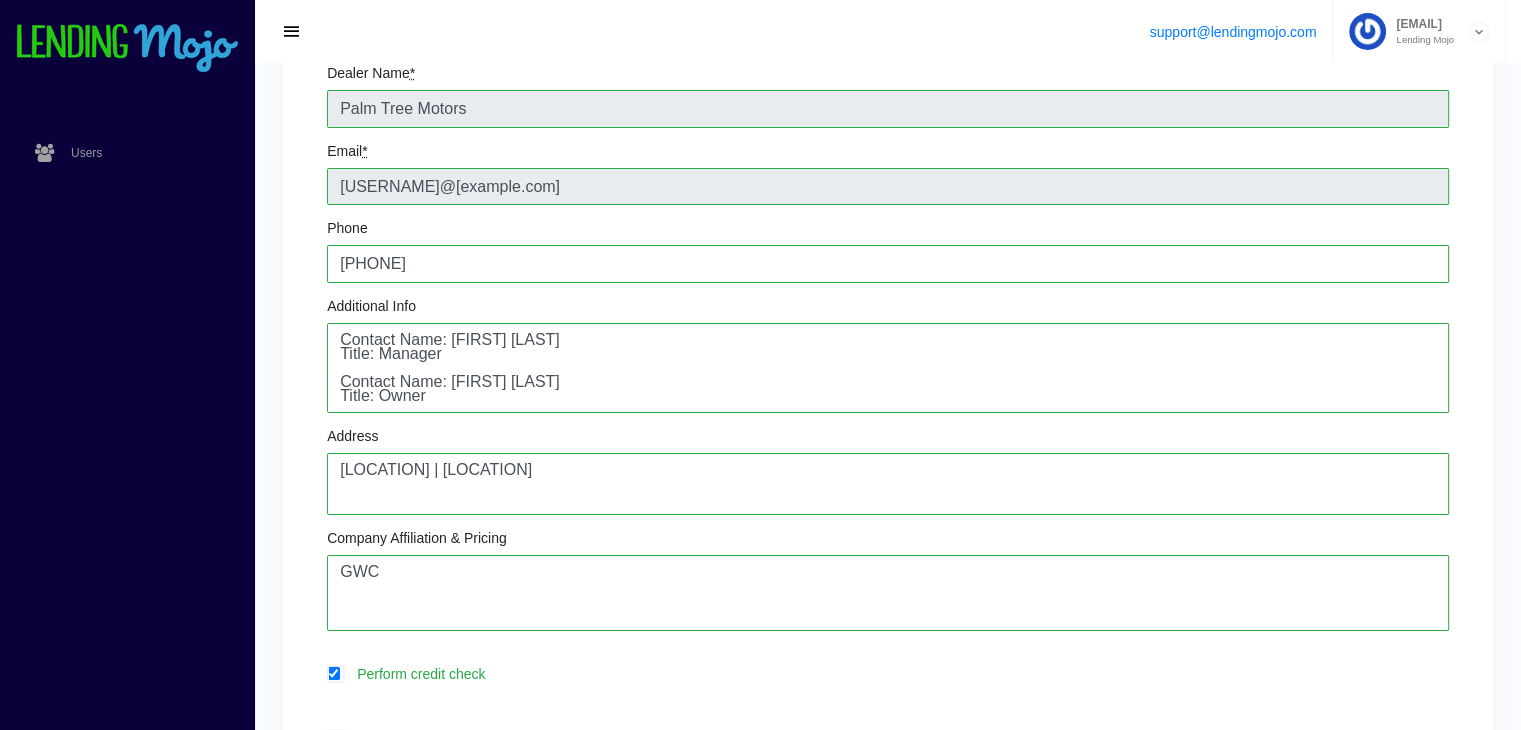scroll, scrollTop: 240, scrollLeft: 0, axis: vertical 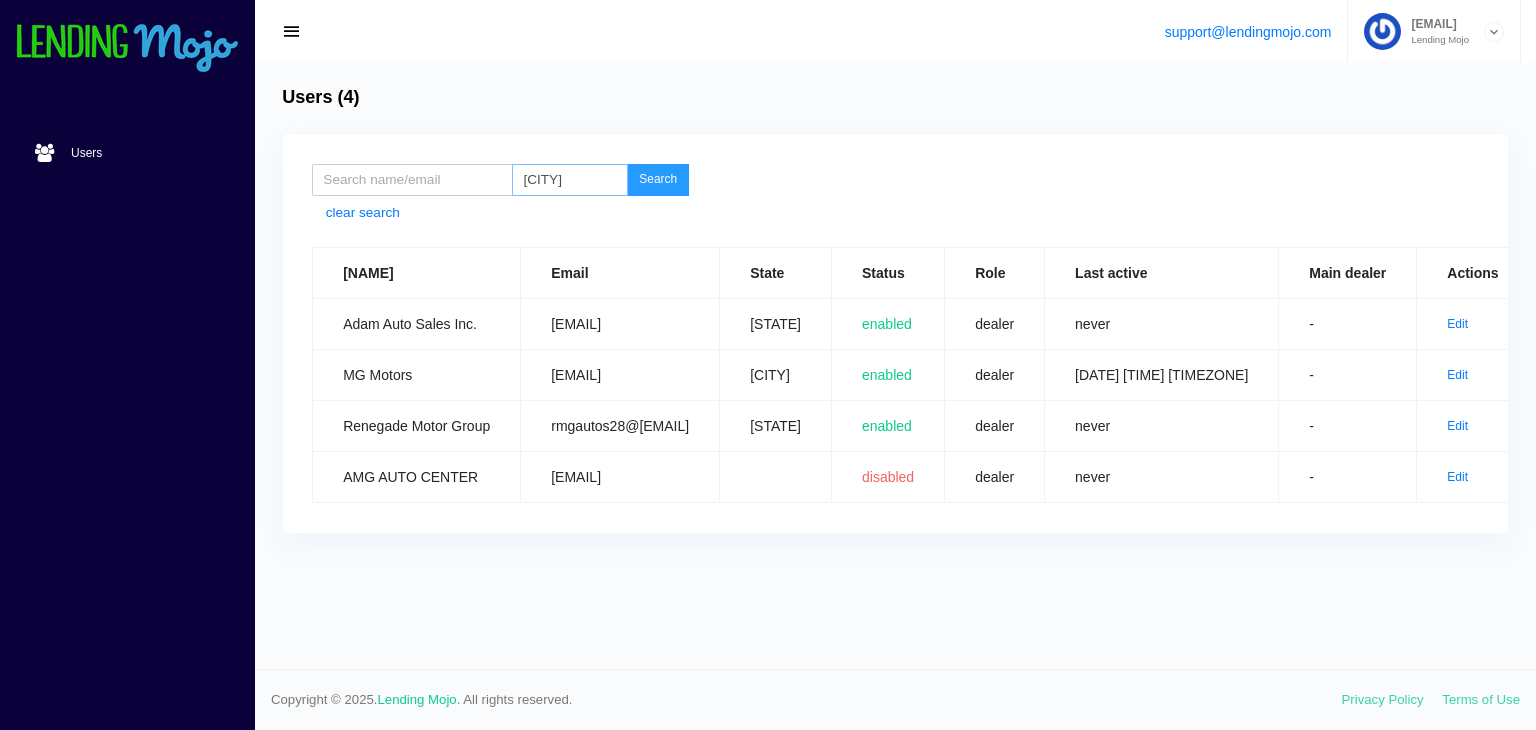 click on "[CITY]" at bounding box center [570, 180] 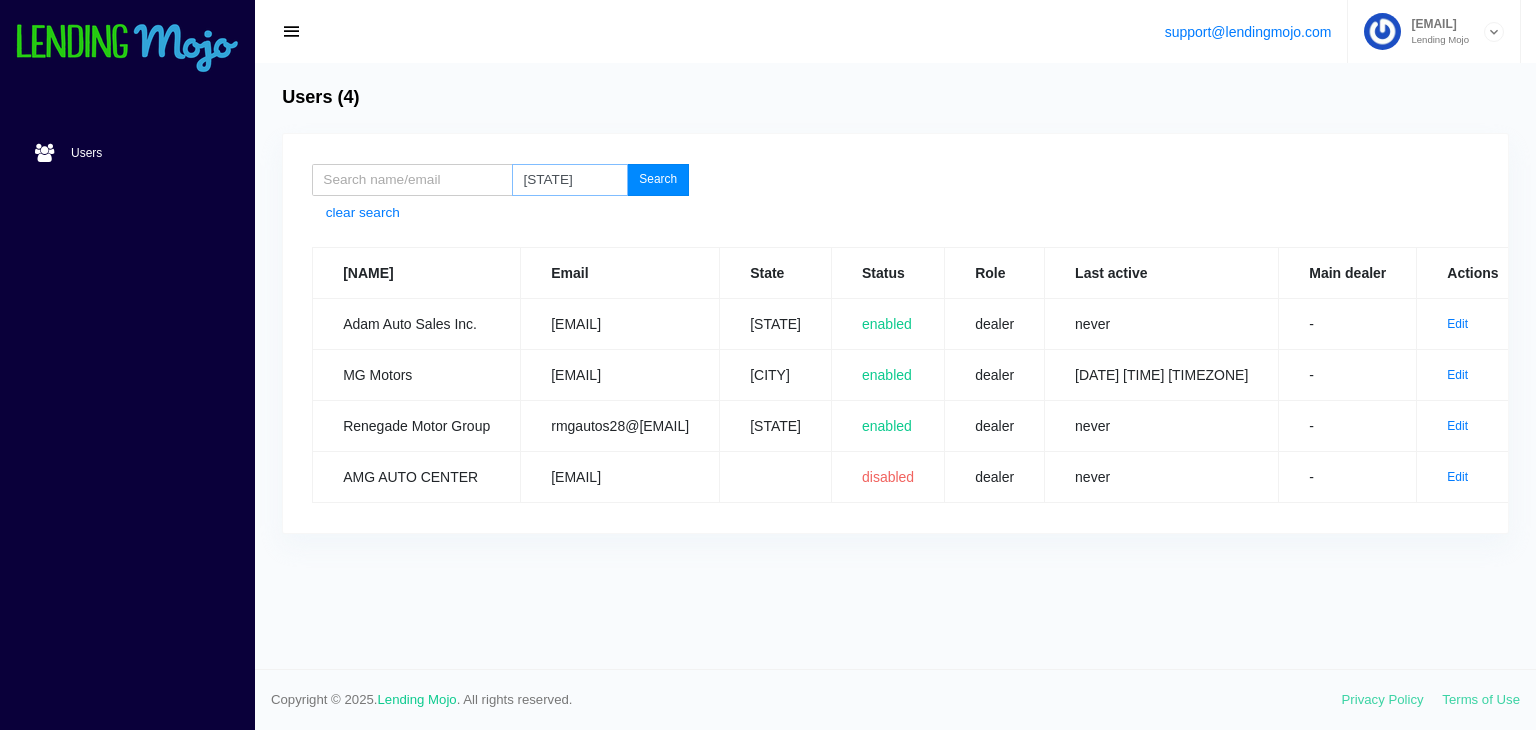 type on "[STATE]" 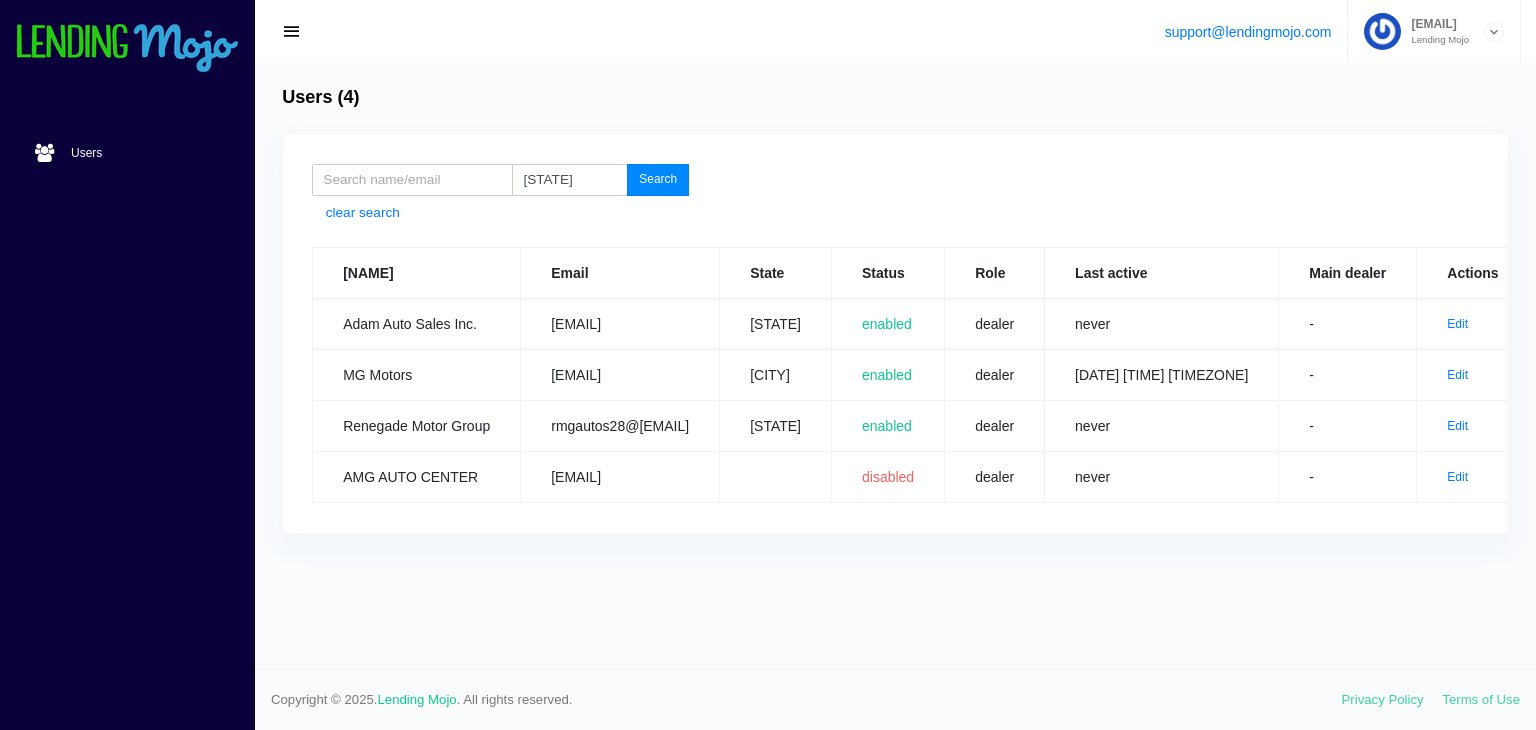 click on "Search" at bounding box center (658, 180) 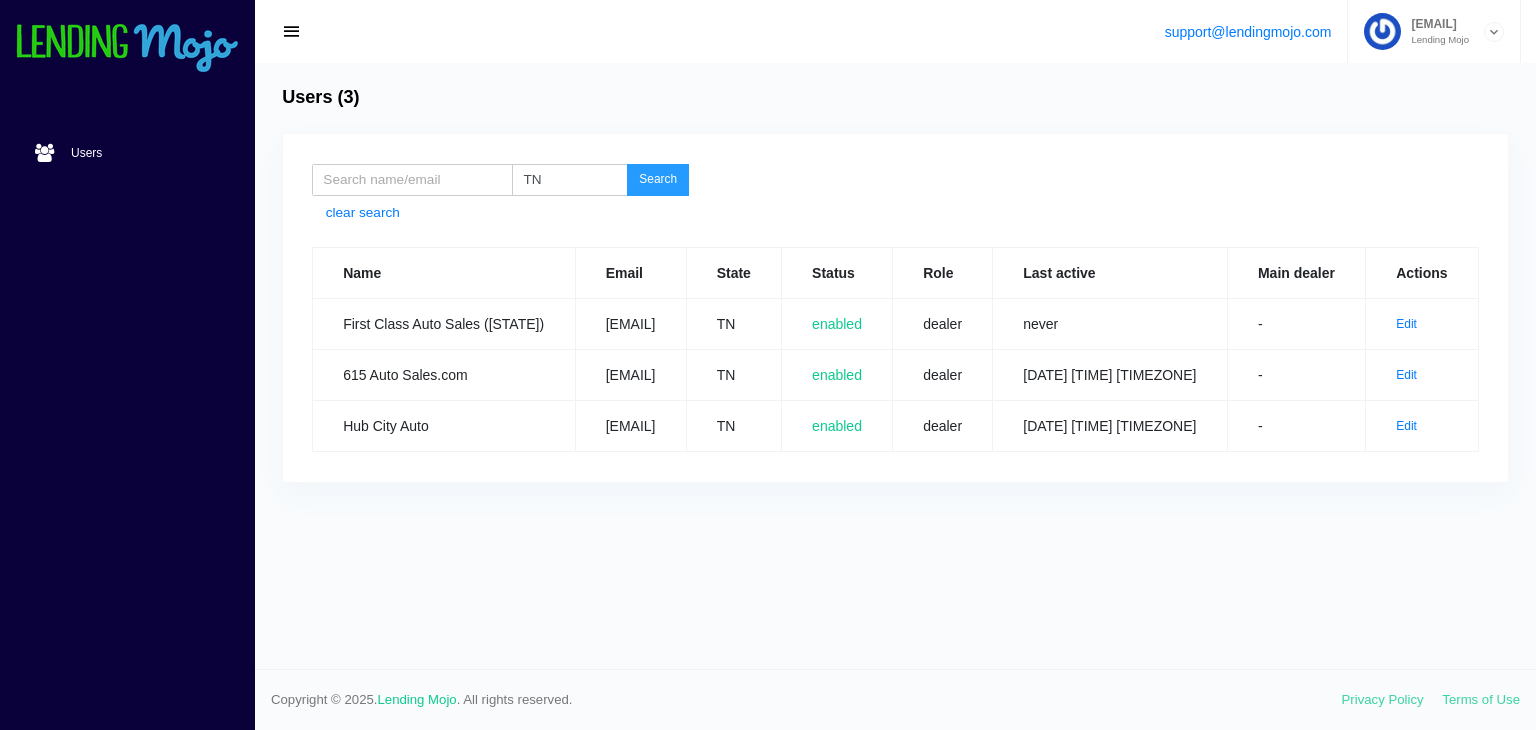 scroll, scrollTop: 0, scrollLeft: 0, axis: both 